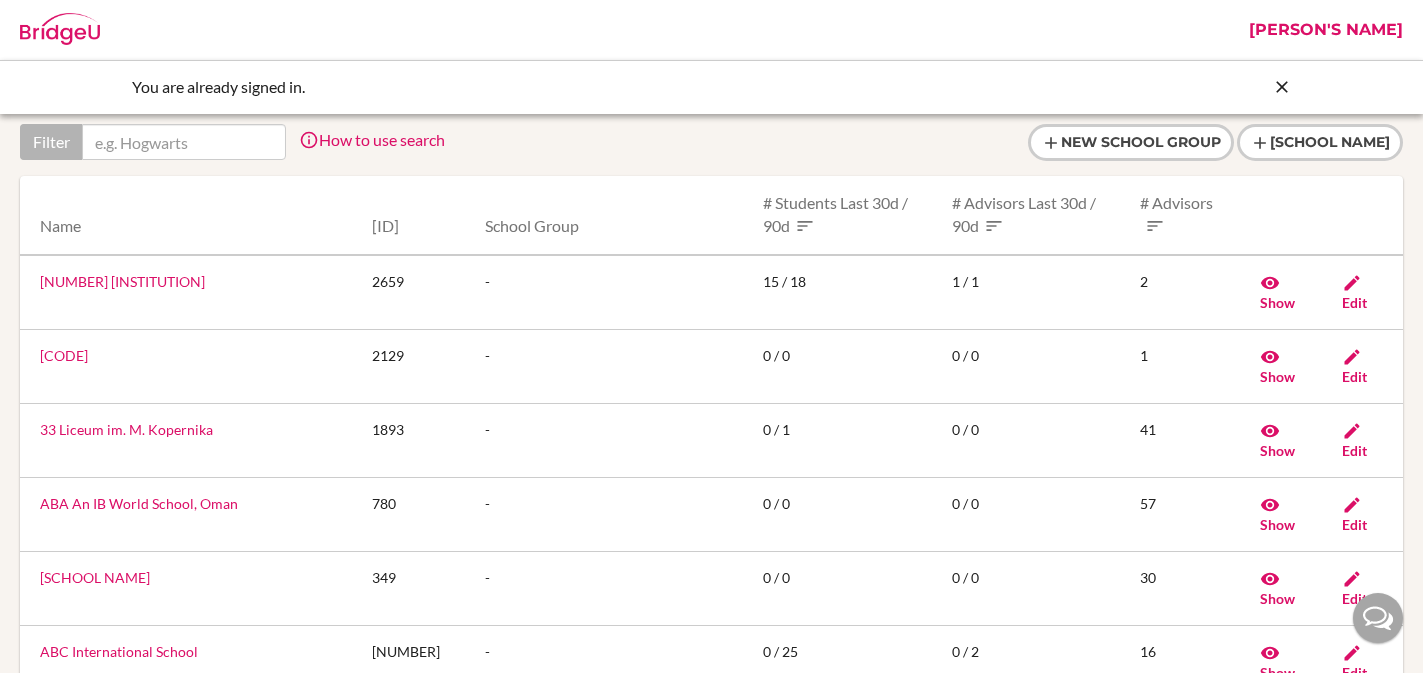 scroll, scrollTop: 0, scrollLeft: 0, axis: both 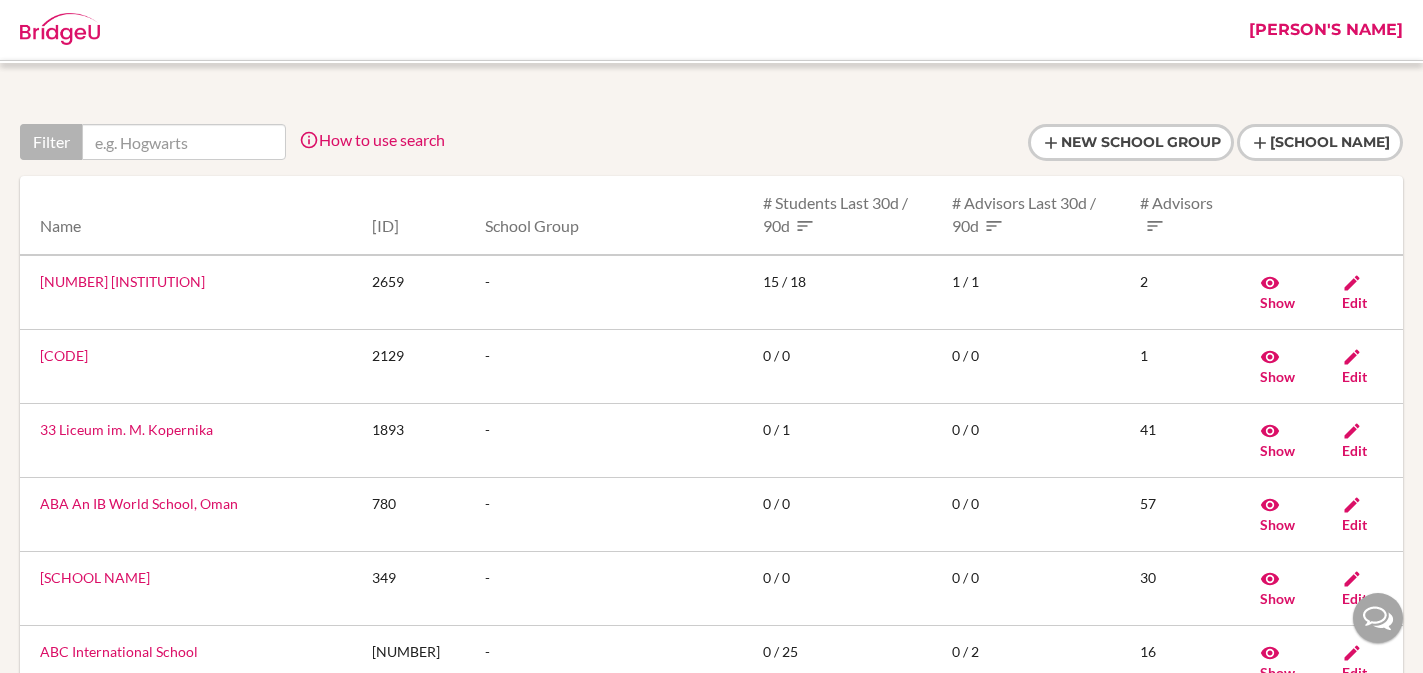 click on "[PERSON'S NAME]" at bounding box center [1326, 30] 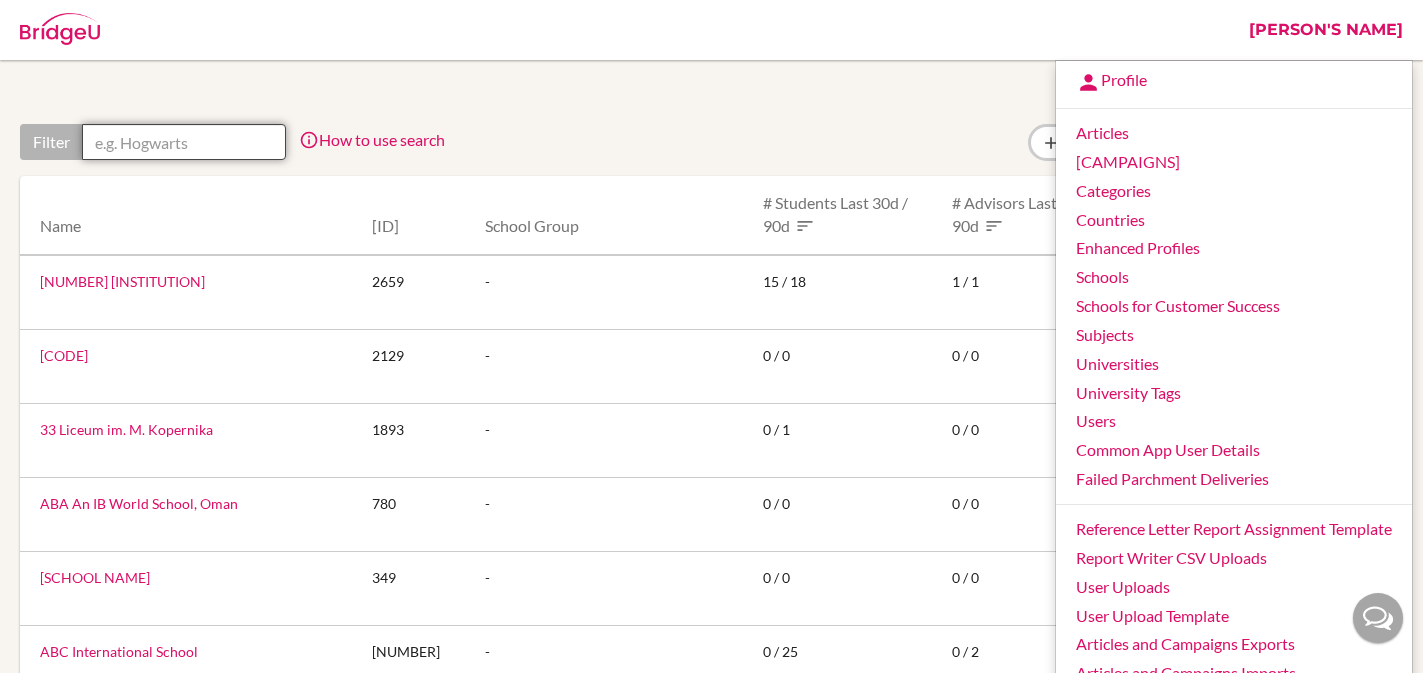 click at bounding box center [184, 142] 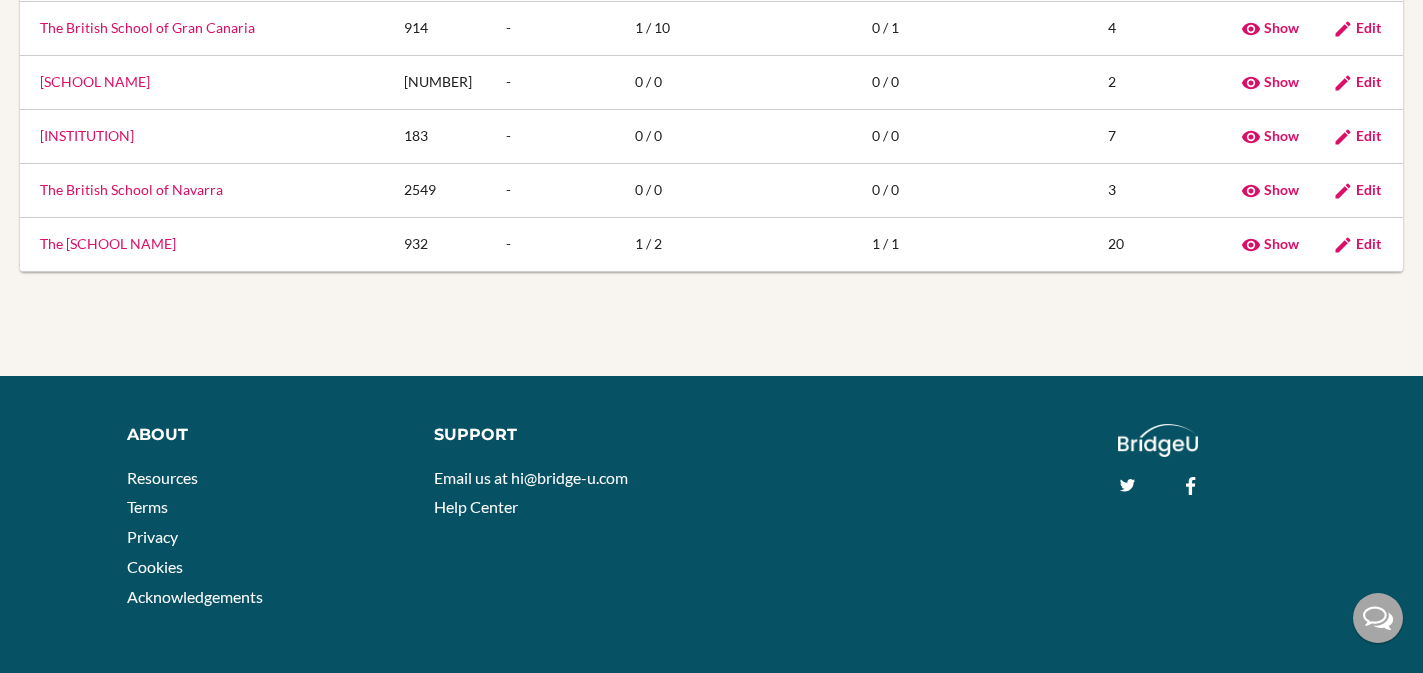 scroll, scrollTop: 0, scrollLeft: 0, axis: both 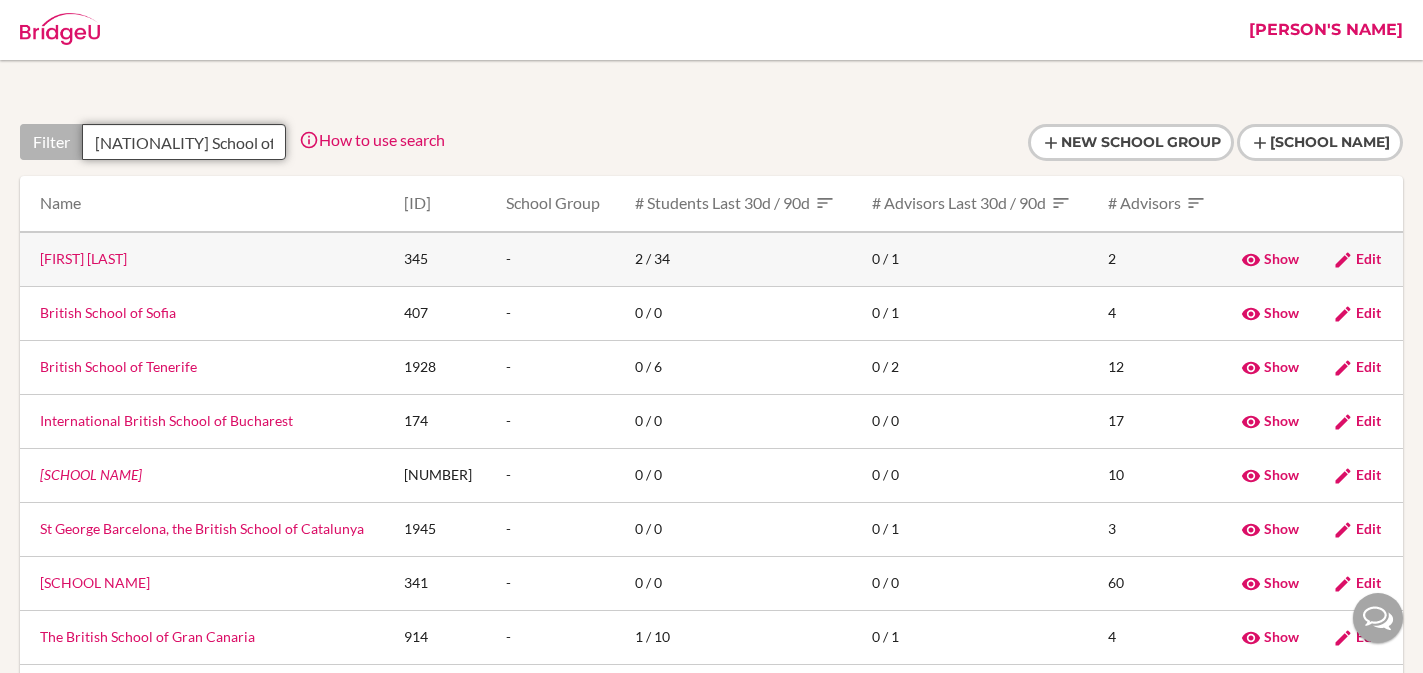 type on "[NATIONALITY] School of" 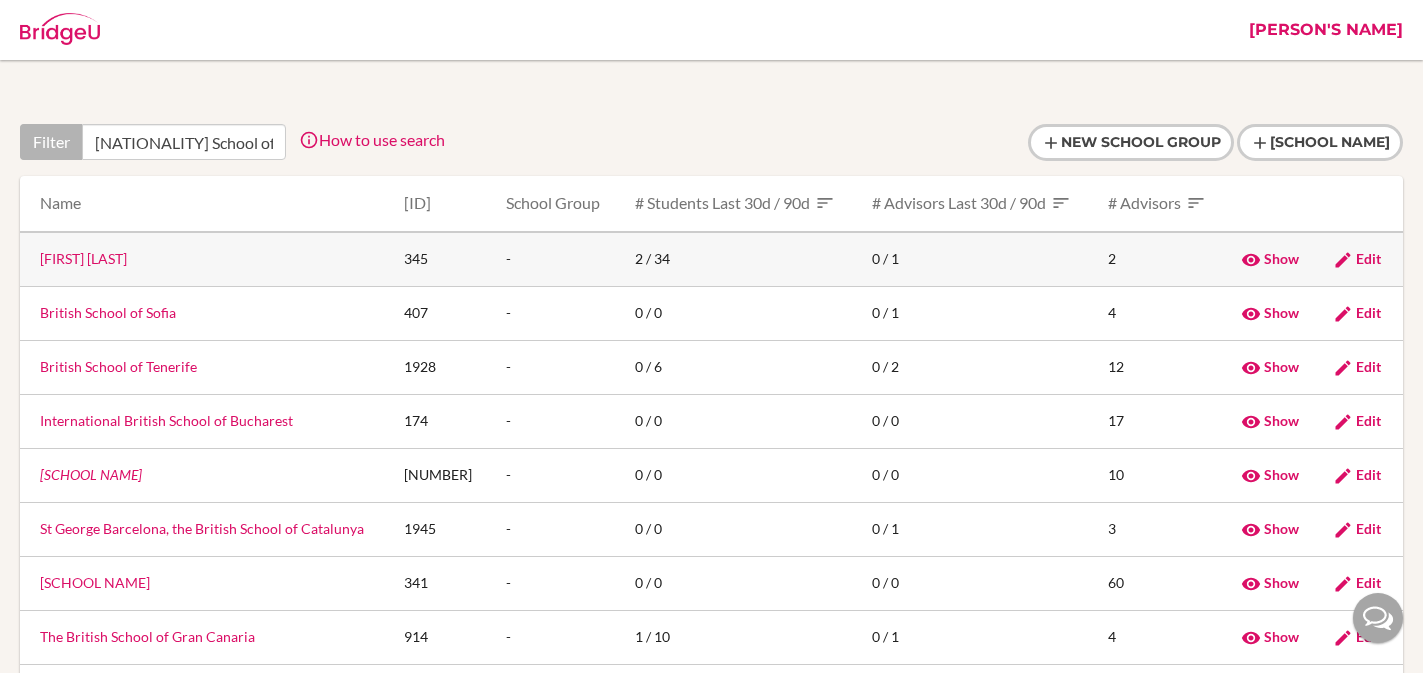 click on "[FIRST] [LAST]" at bounding box center [83, 258] 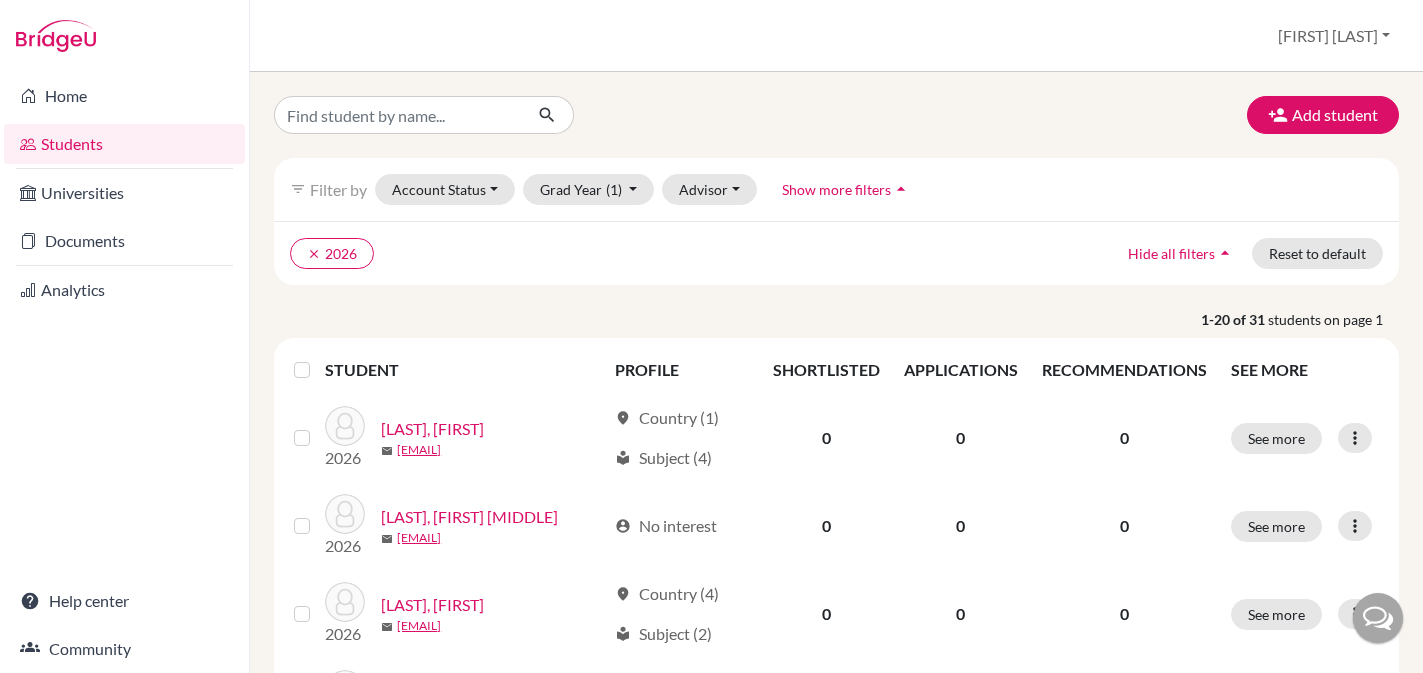 scroll, scrollTop: 0, scrollLeft: 0, axis: both 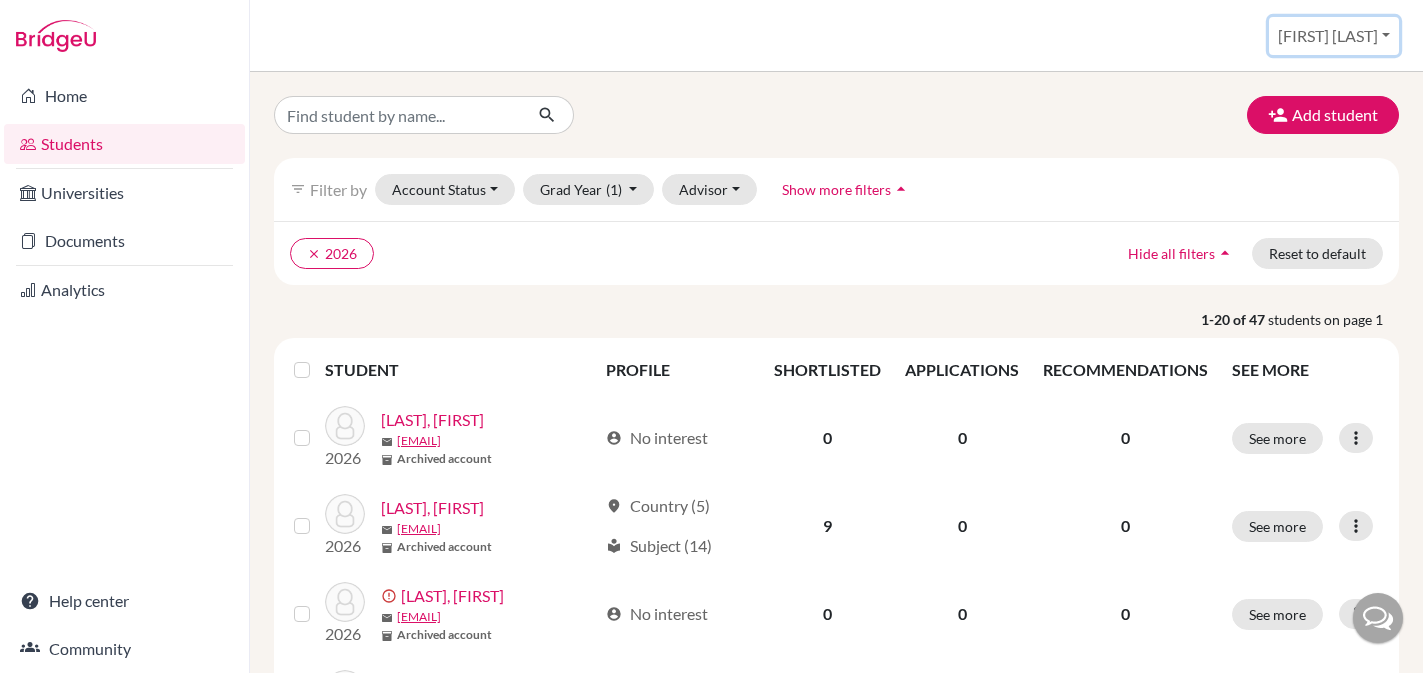 click on "[FIRST] [LAST]" at bounding box center (1334, 36) 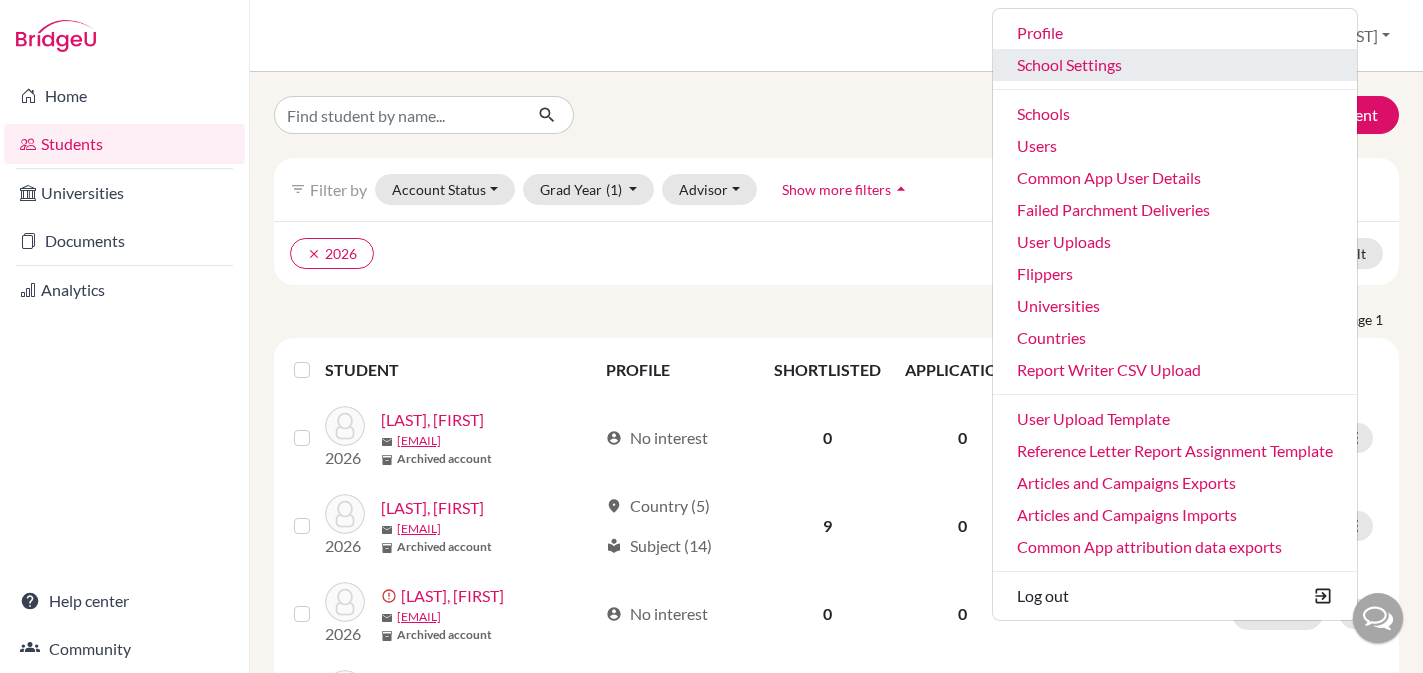 click on "School Settings" at bounding box center [1175, 65] 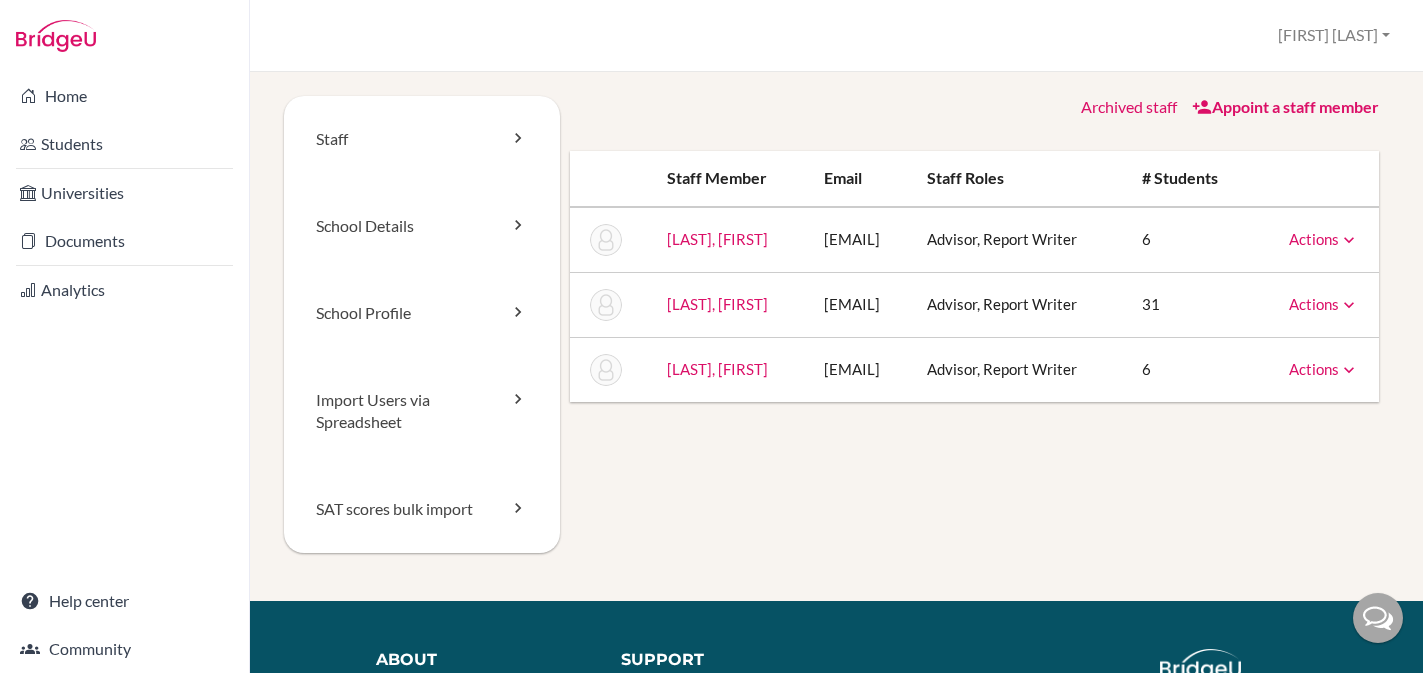 scroll, scrollTop: 0, scrollLeft: 0, axis: both 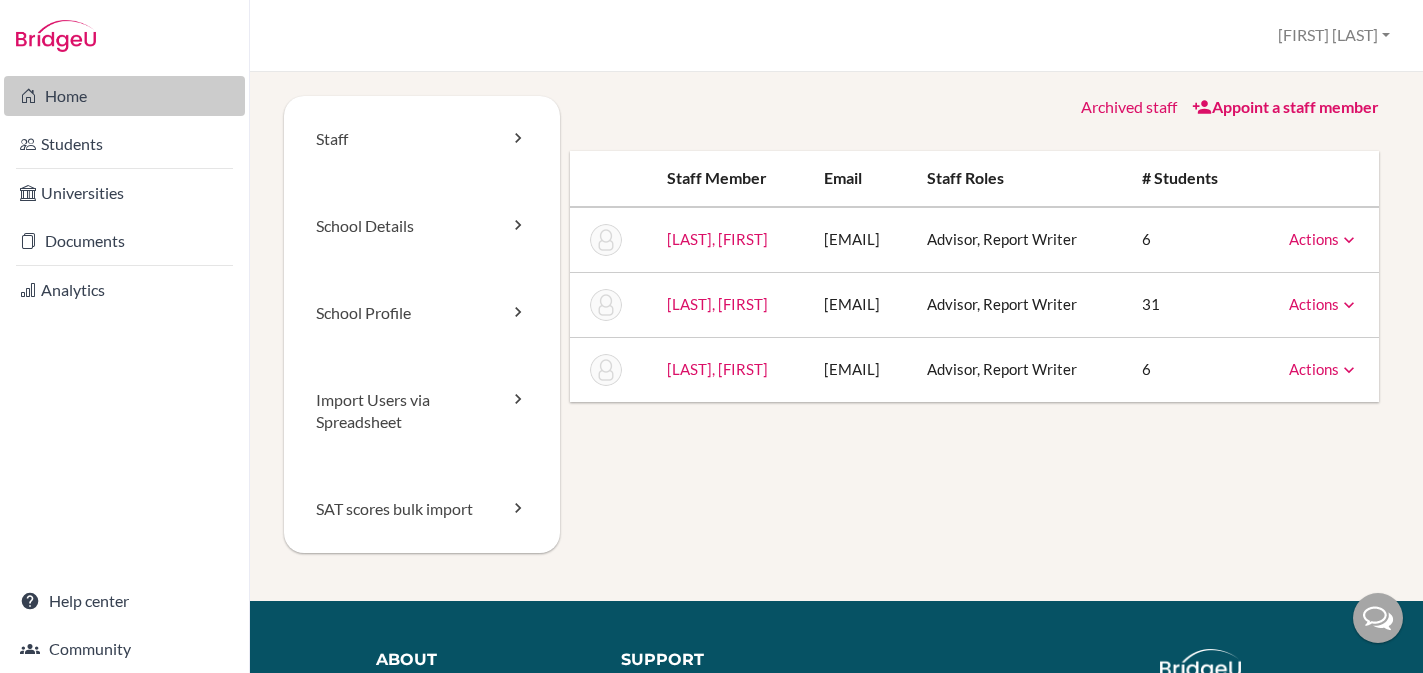 click on "Home" at bounding box center (124, 96) 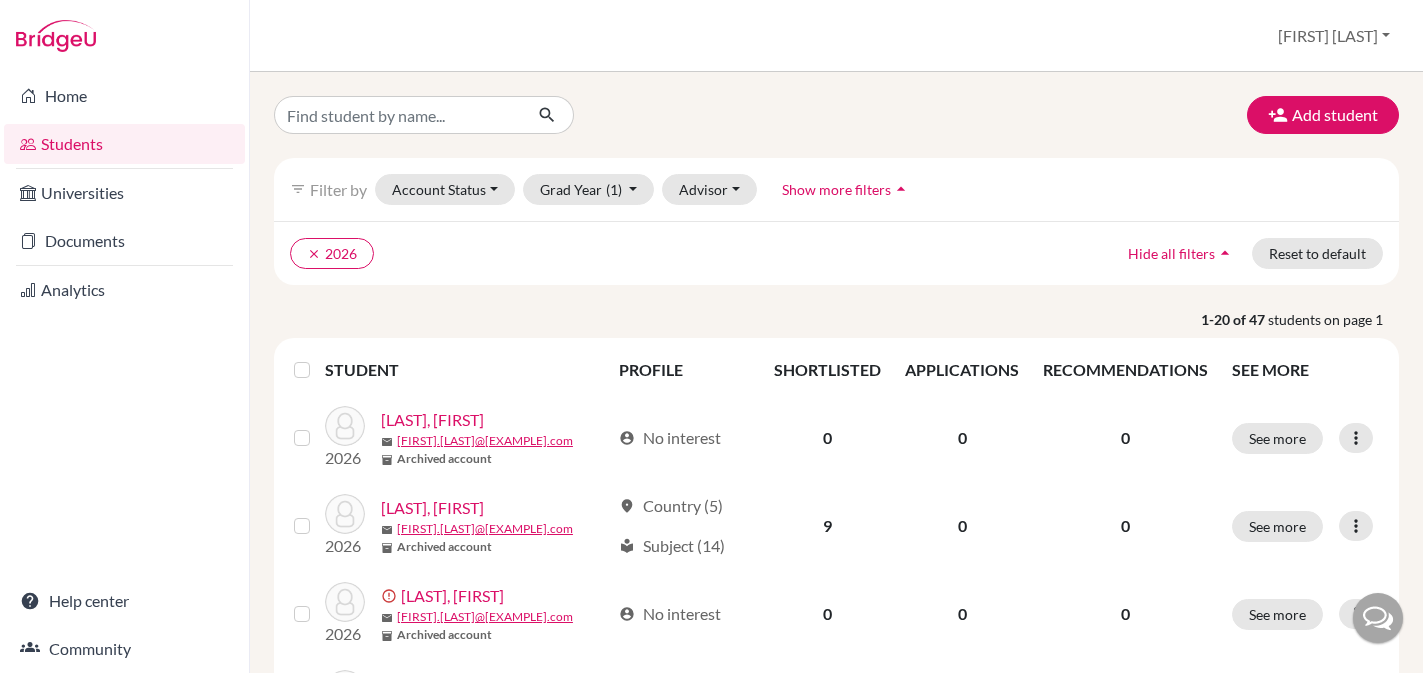 scroll, scrollTop: 0, scrollLeft: 0, axis: both 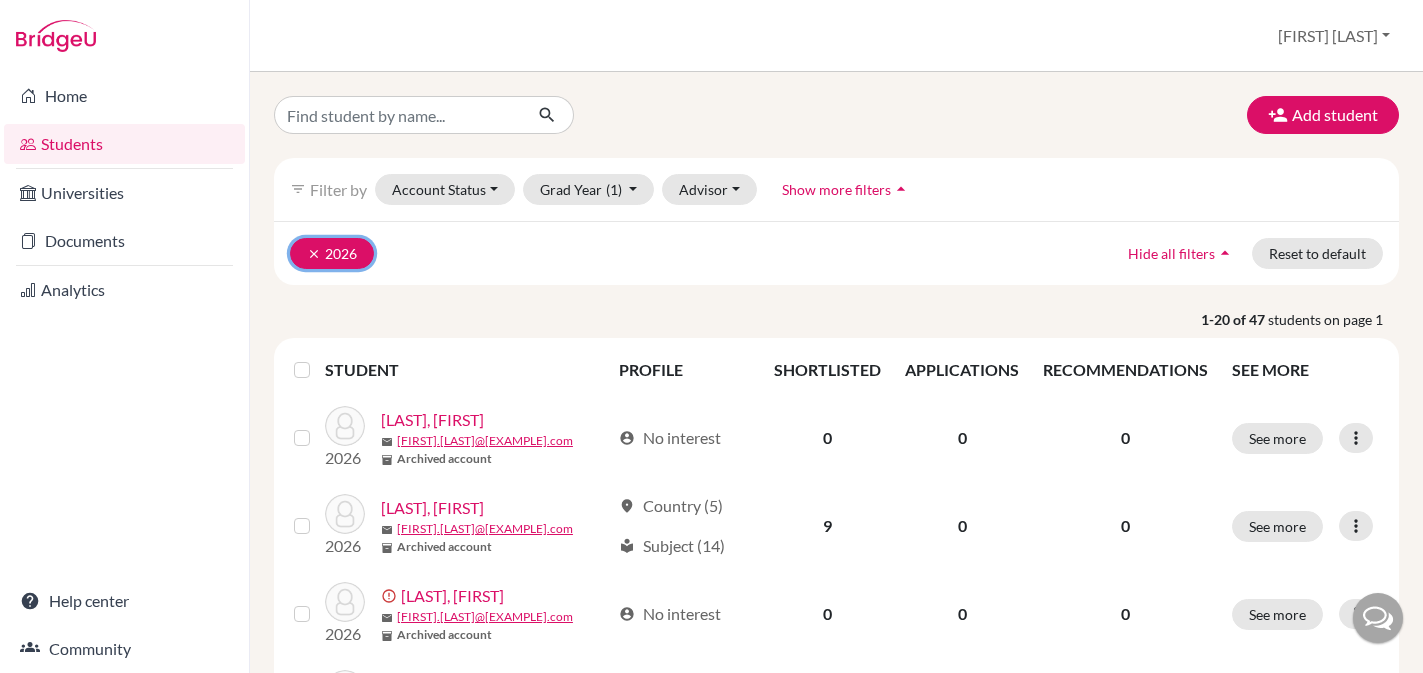 click on "clear" at bounding box center (314, 254) 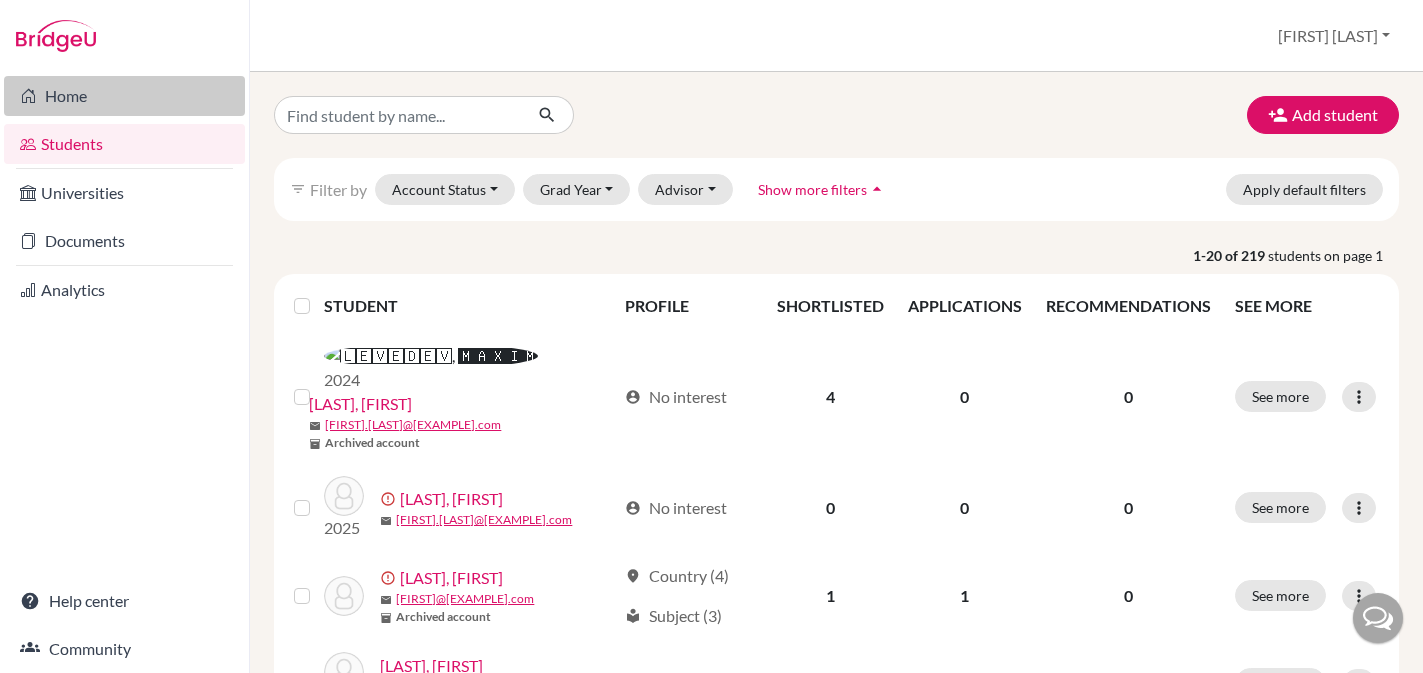 click on "Home" at bounding box center [124, 96] 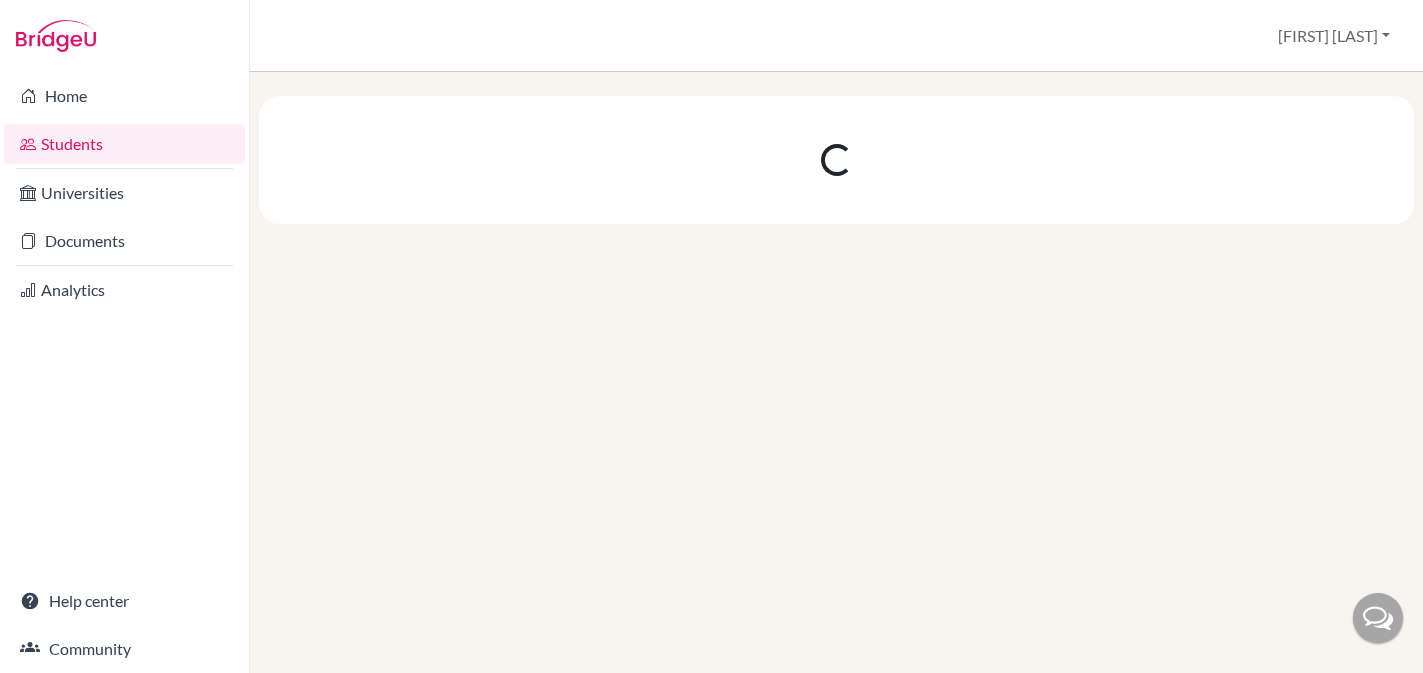 scroll, scrollTop: 0, scrollLeft: 0, axis: both 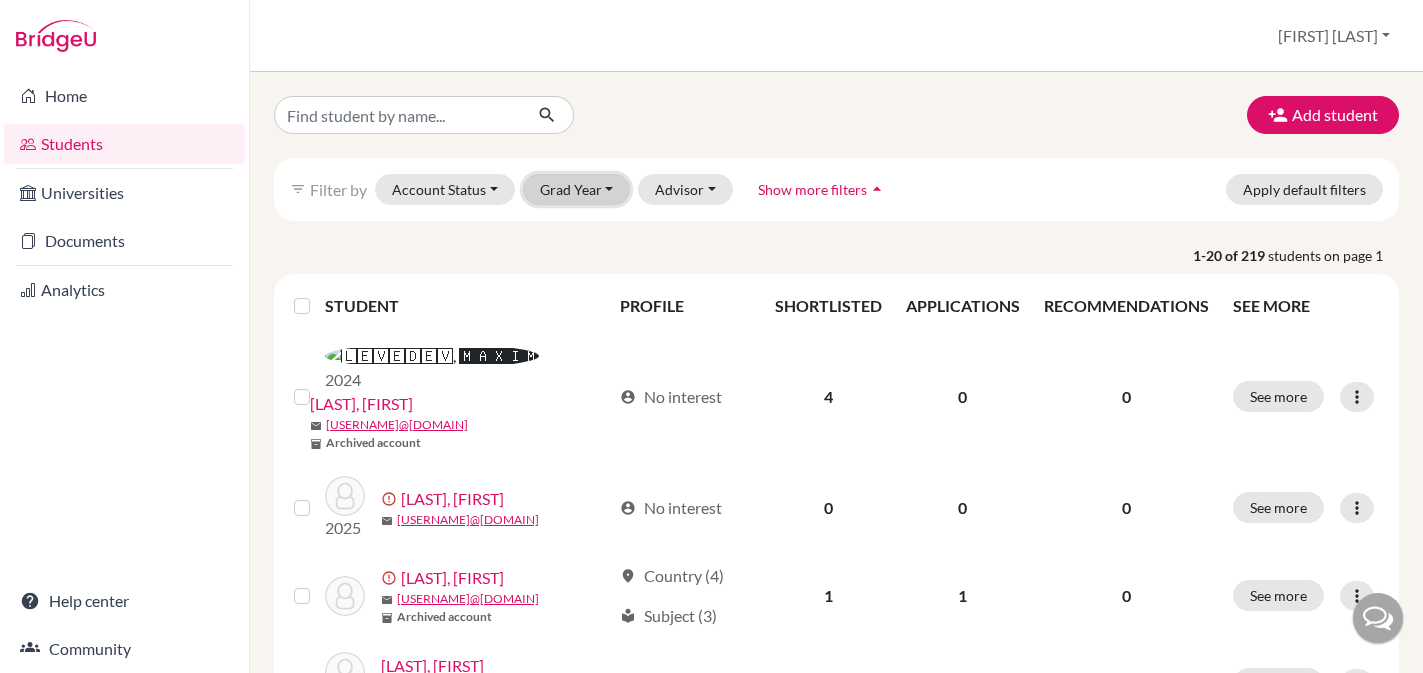 click on "Grad Year" at bounding box center [577, 189] 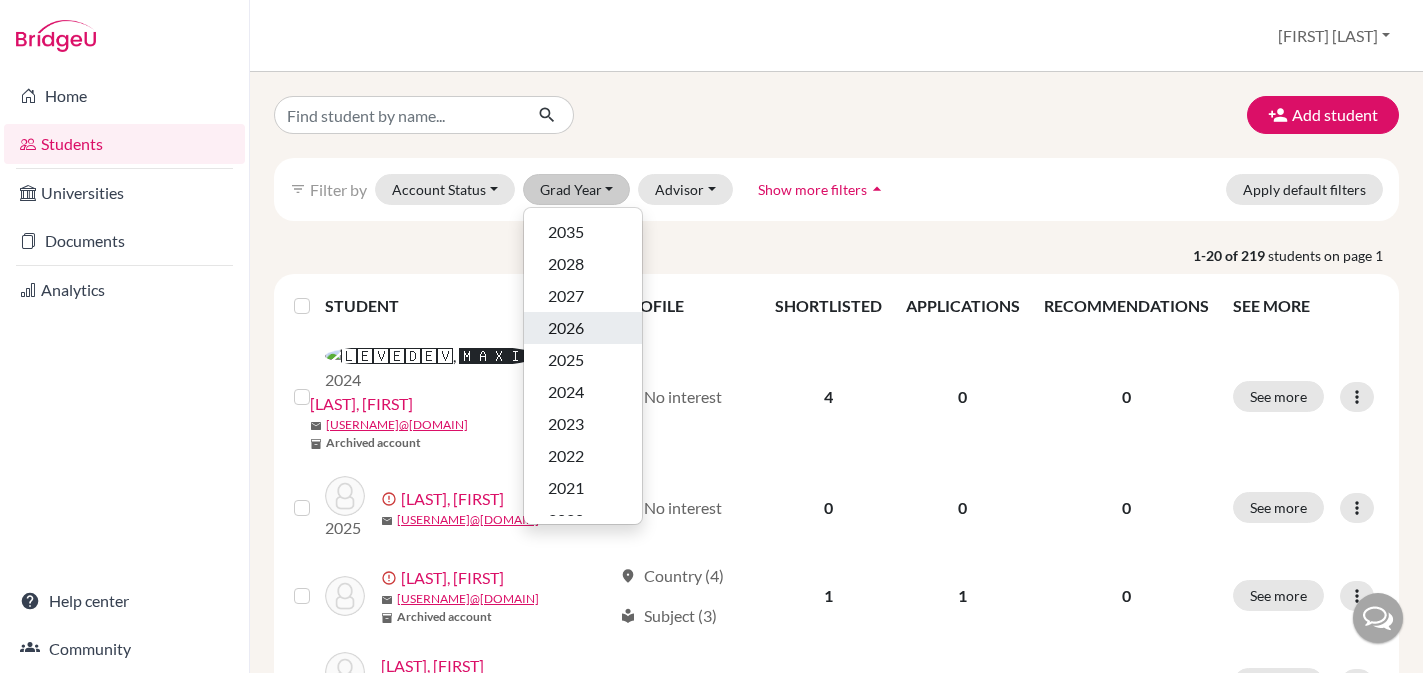 click on "2026" at bounding box center [566, 328] 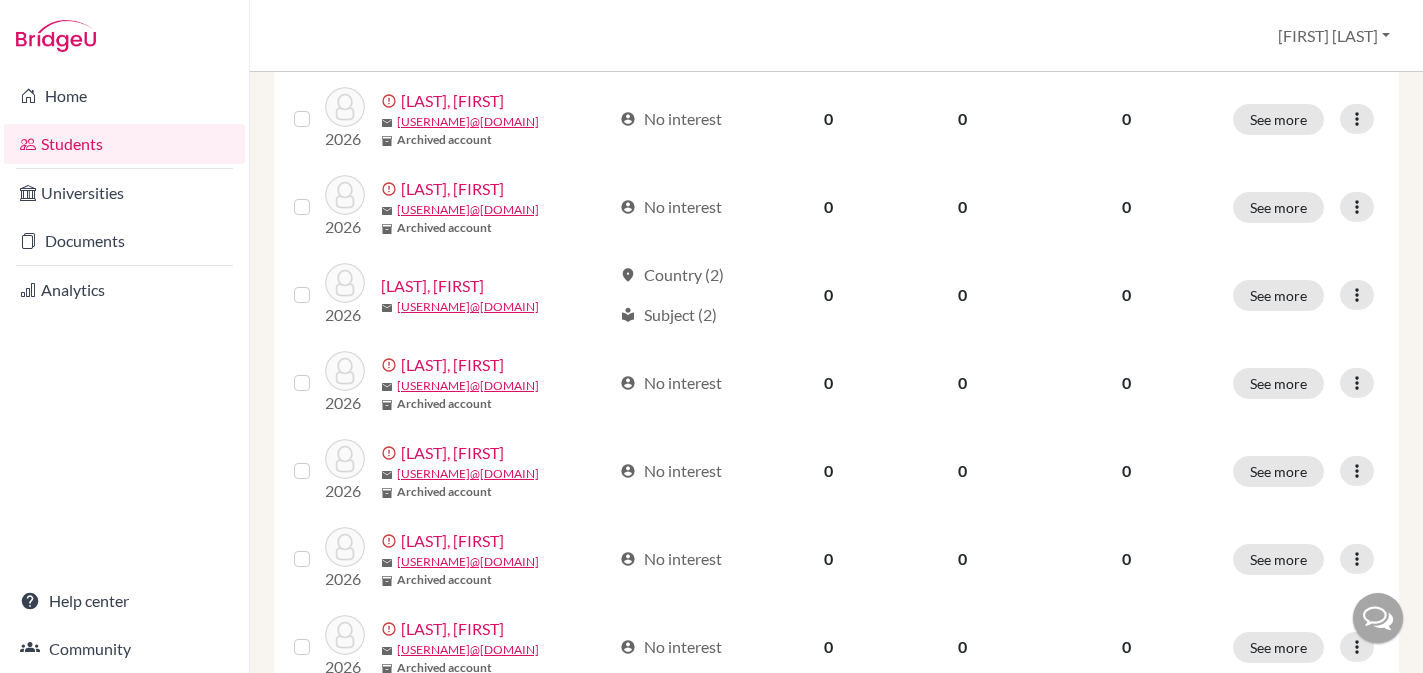 scroll, scrollTop: 942, scrollLeft: 0, axis: vertical 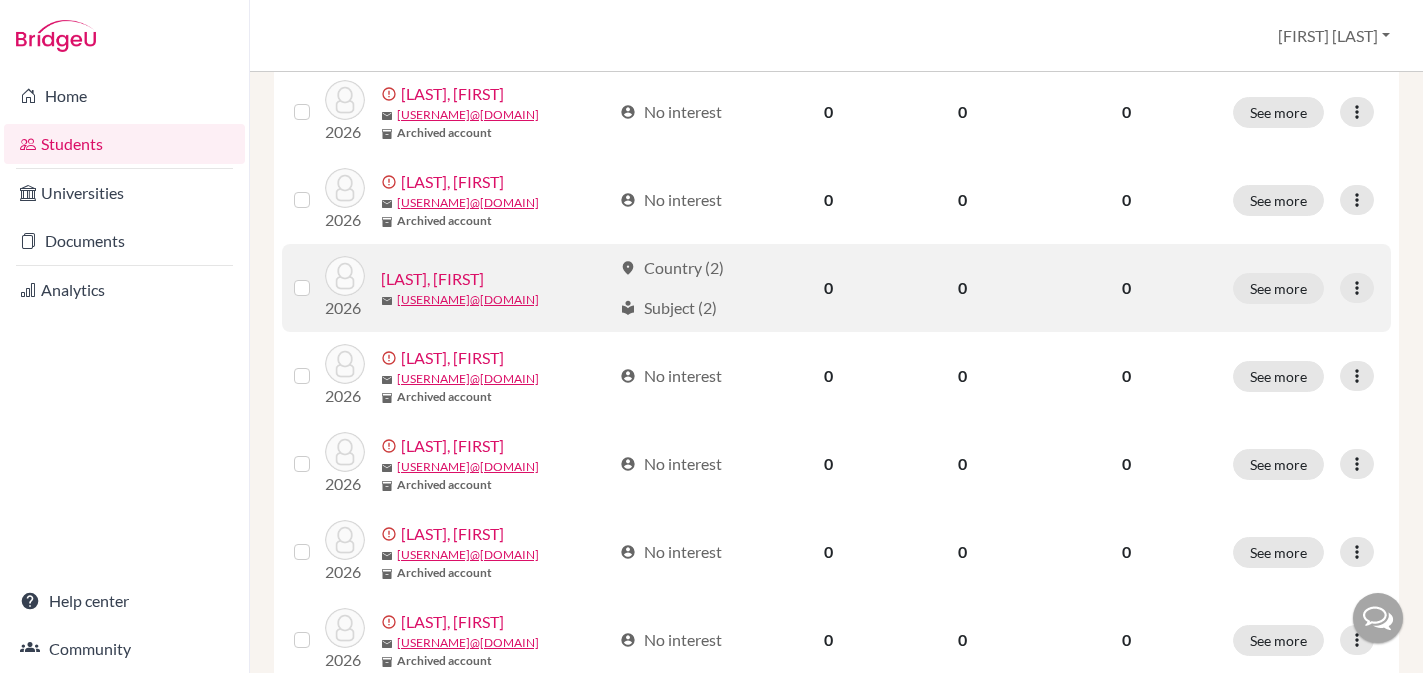 click on "[LAST], [FIRST]" at bounding box center [432, 279] 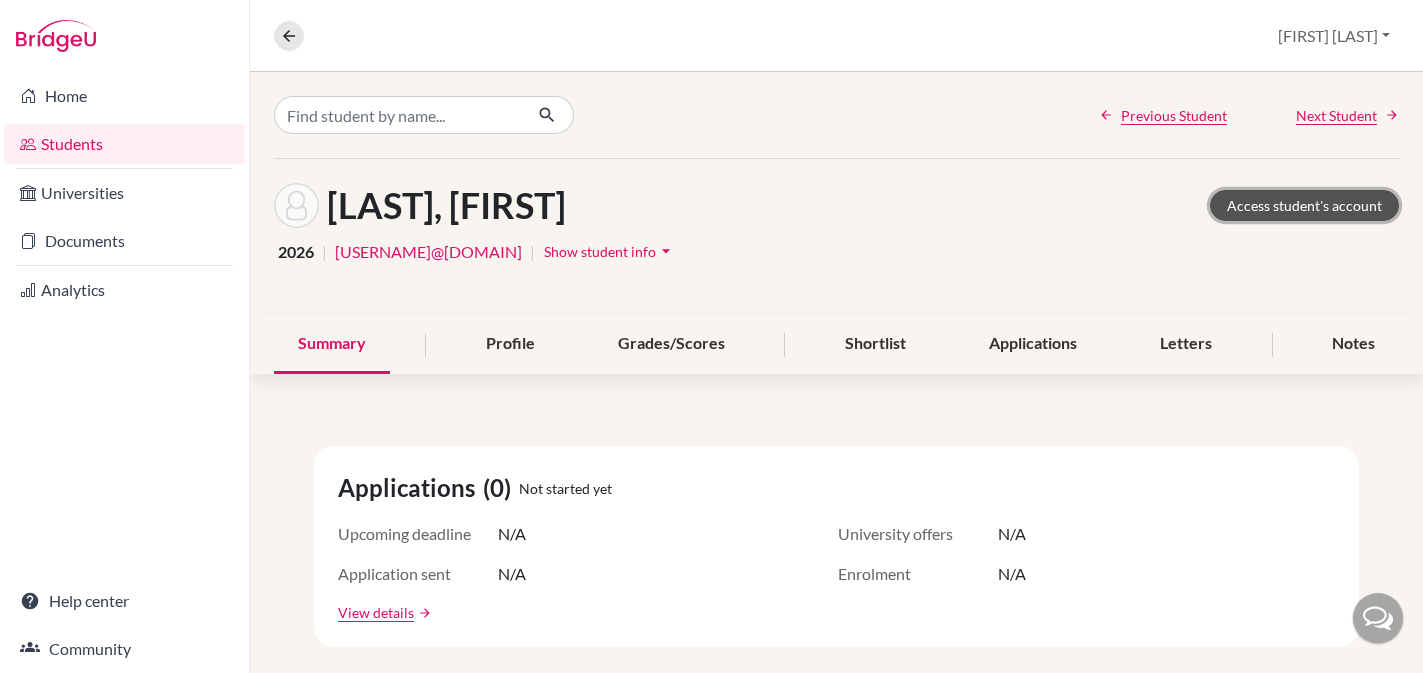 click on "Access student's account" at bounding box center [1304, 205] 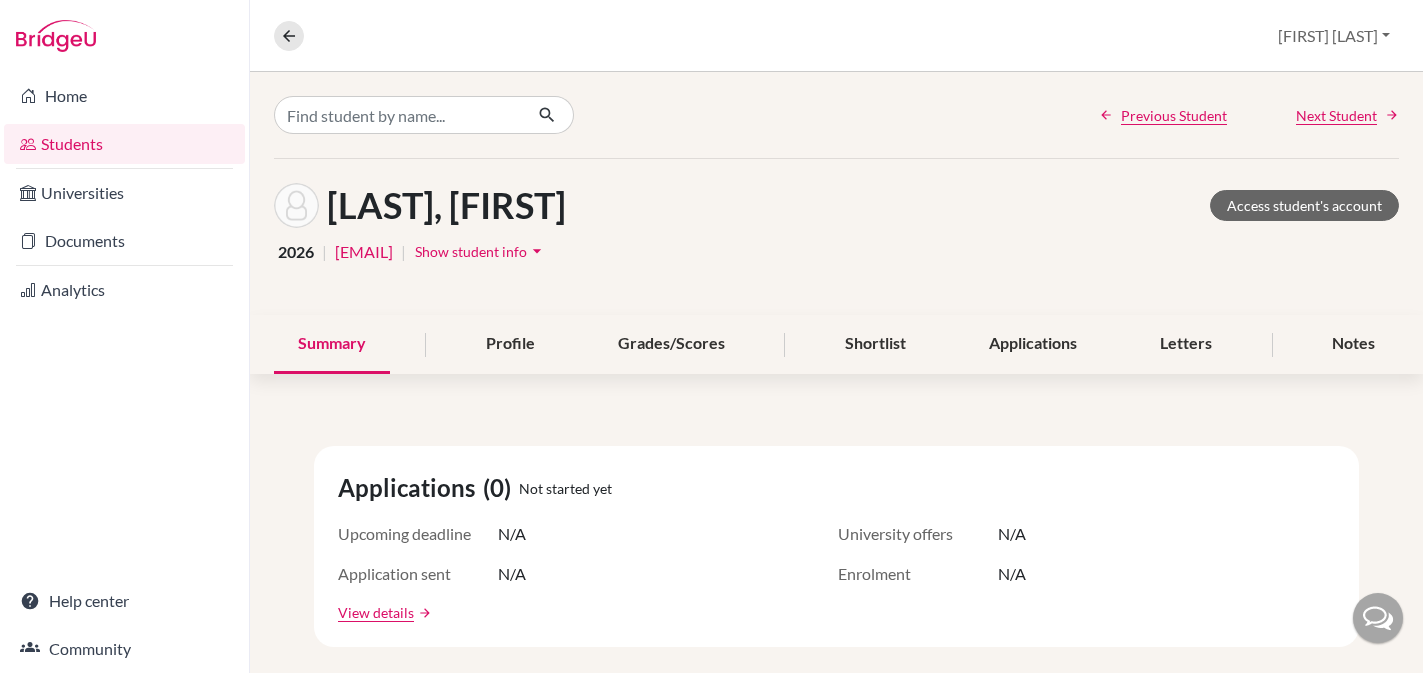 scroll, scrollTop: 0, scrollLeft: 0, axis: both 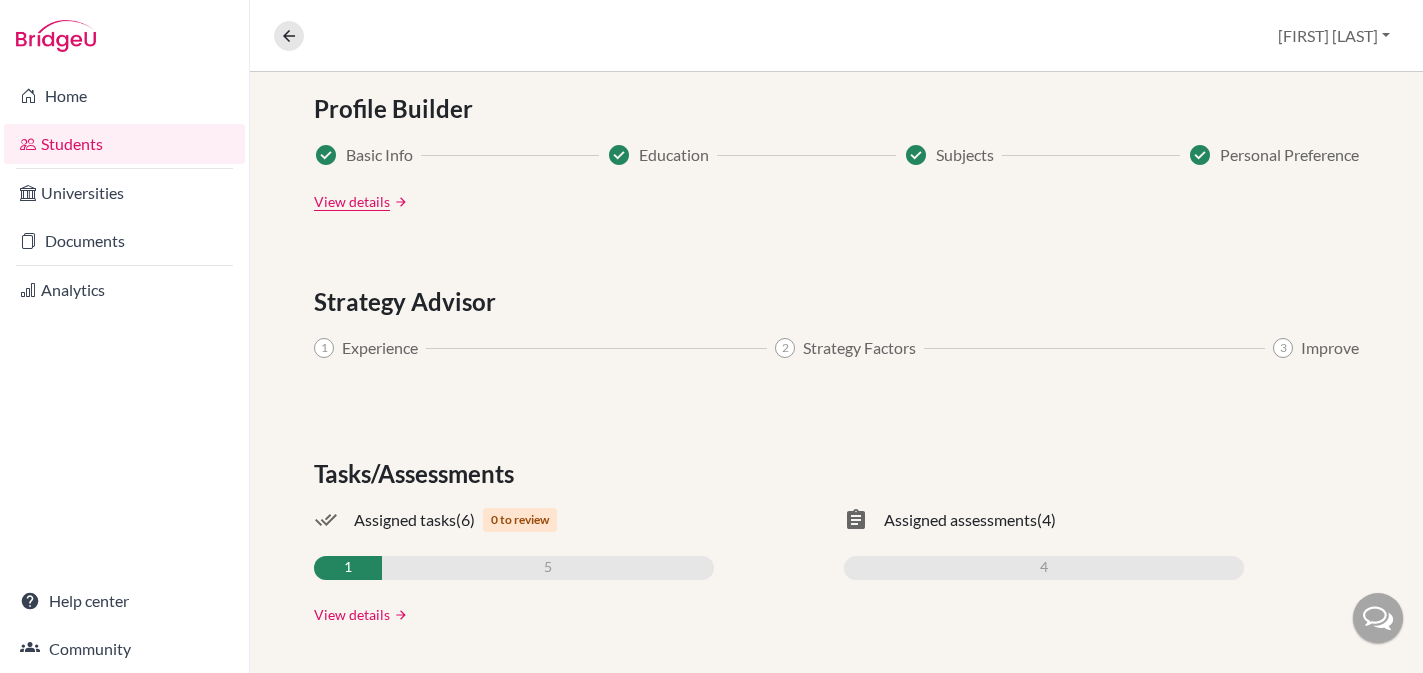 click on "View details" at bounding box center (352, 614) 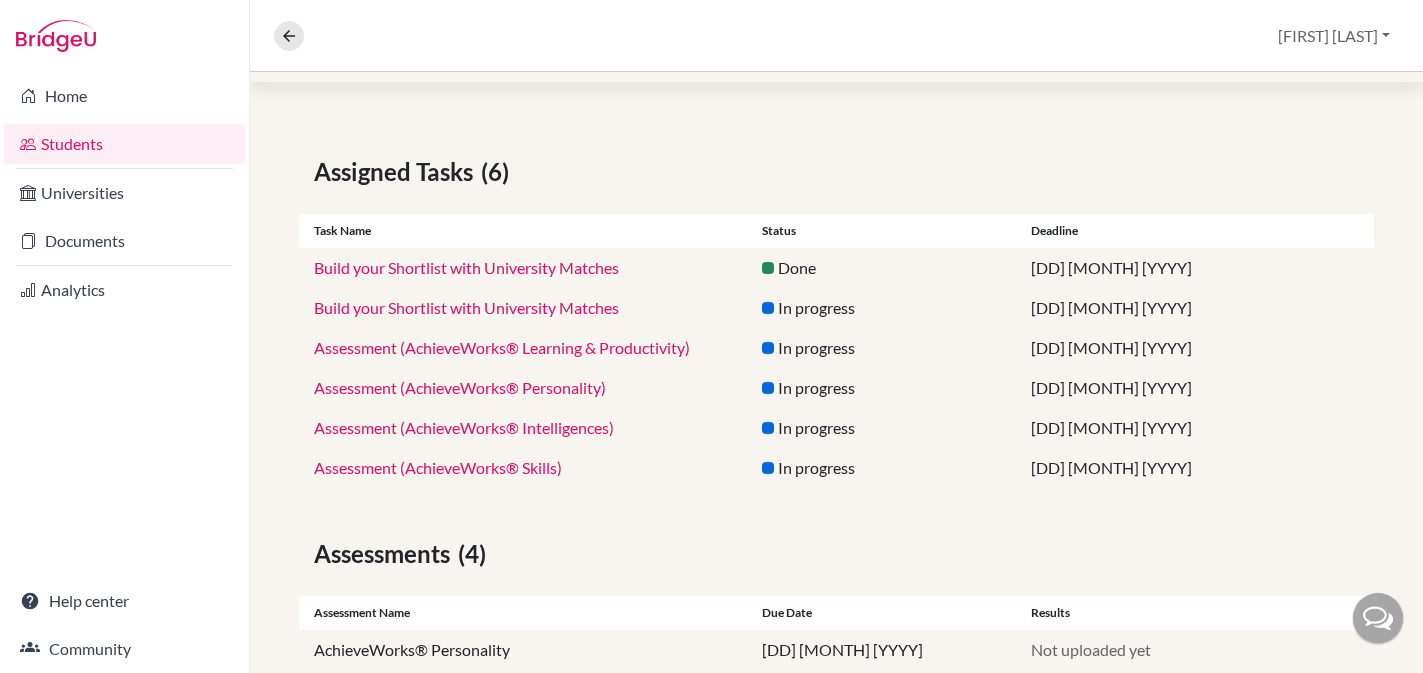scroll, scrollTop: 302, scrollLeft: 0, axis: vertical 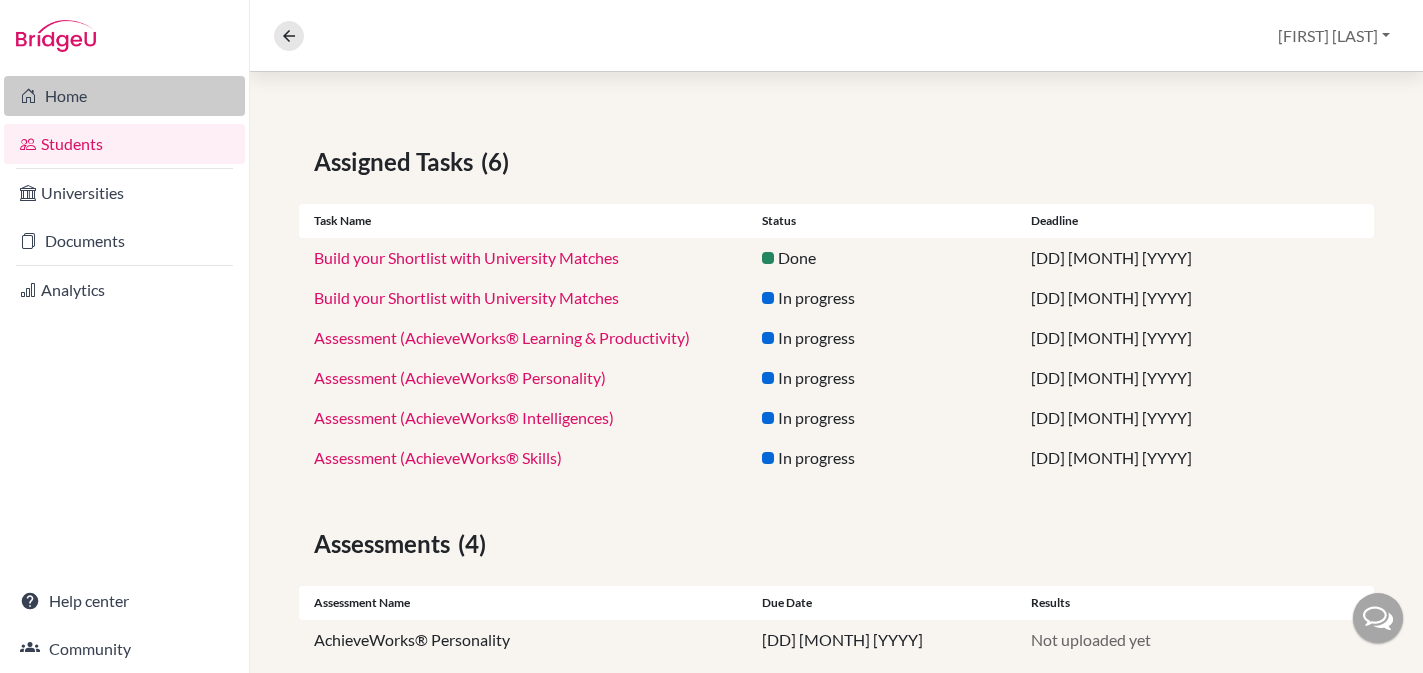 click on "Home" at bounding box center [124, 96] 